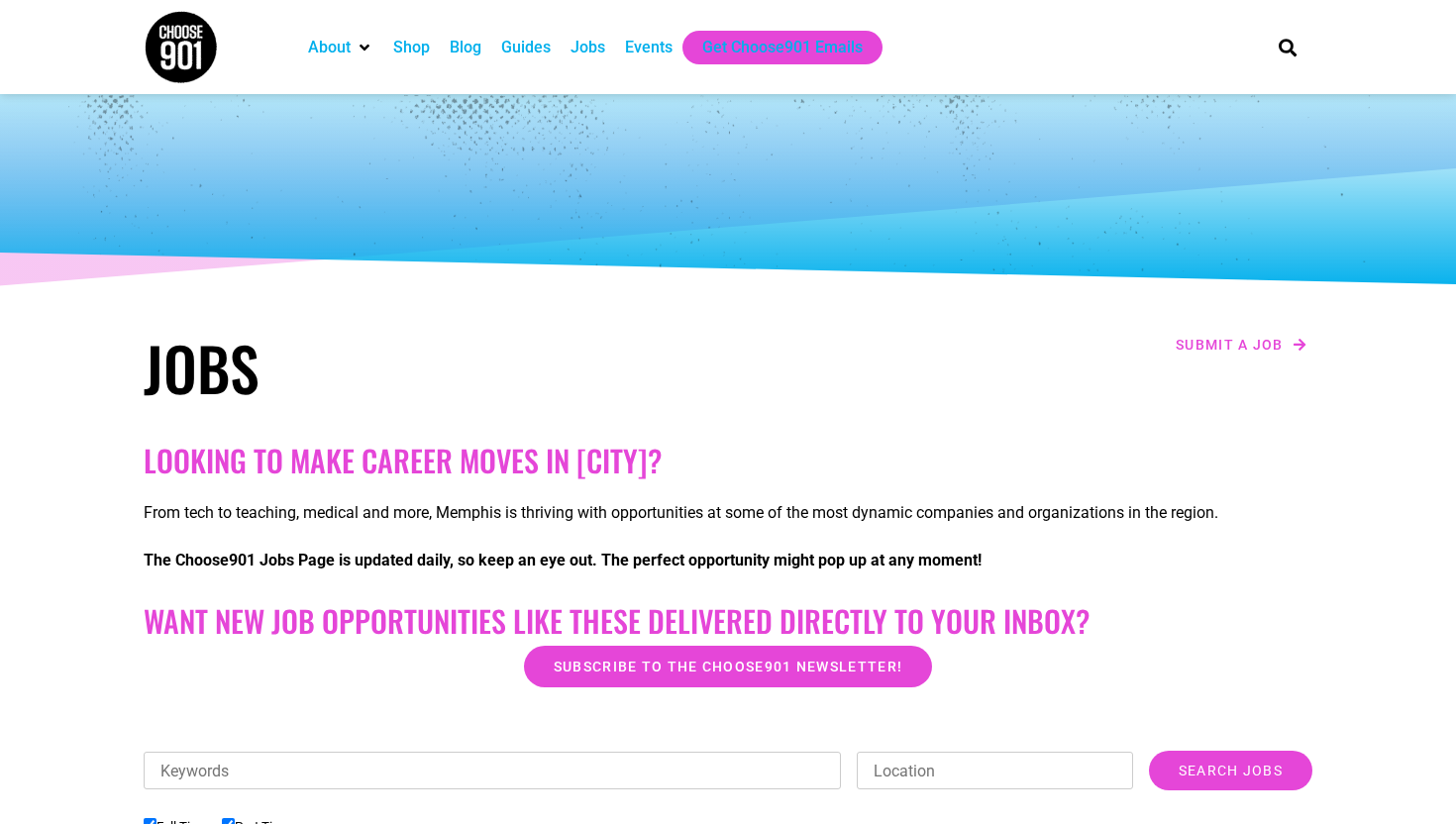 scroll, scrollTop: 2868, scrollLeft: 0, axis: vertical 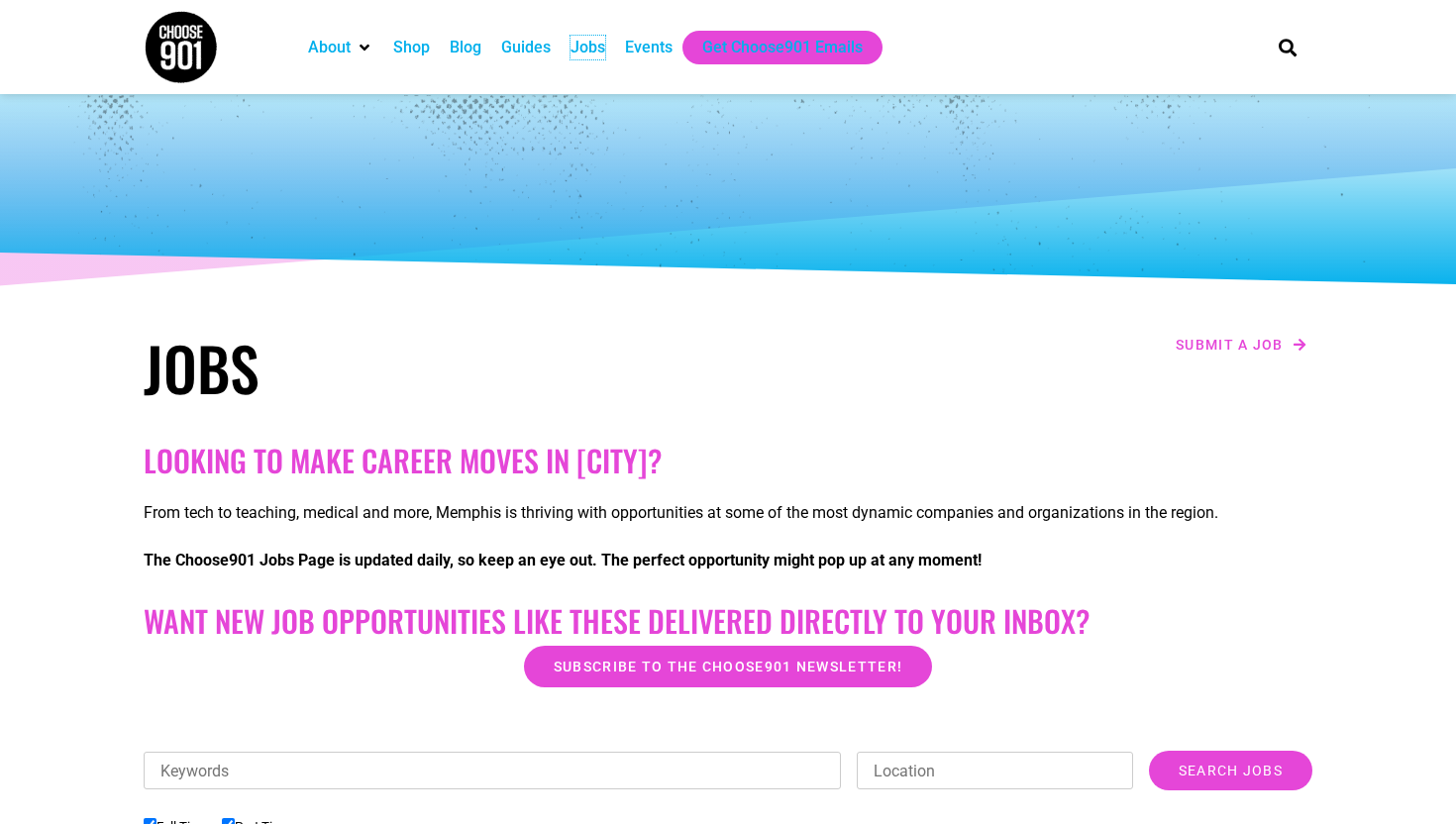 click on "Jobs" at bounding box center [587, 48] 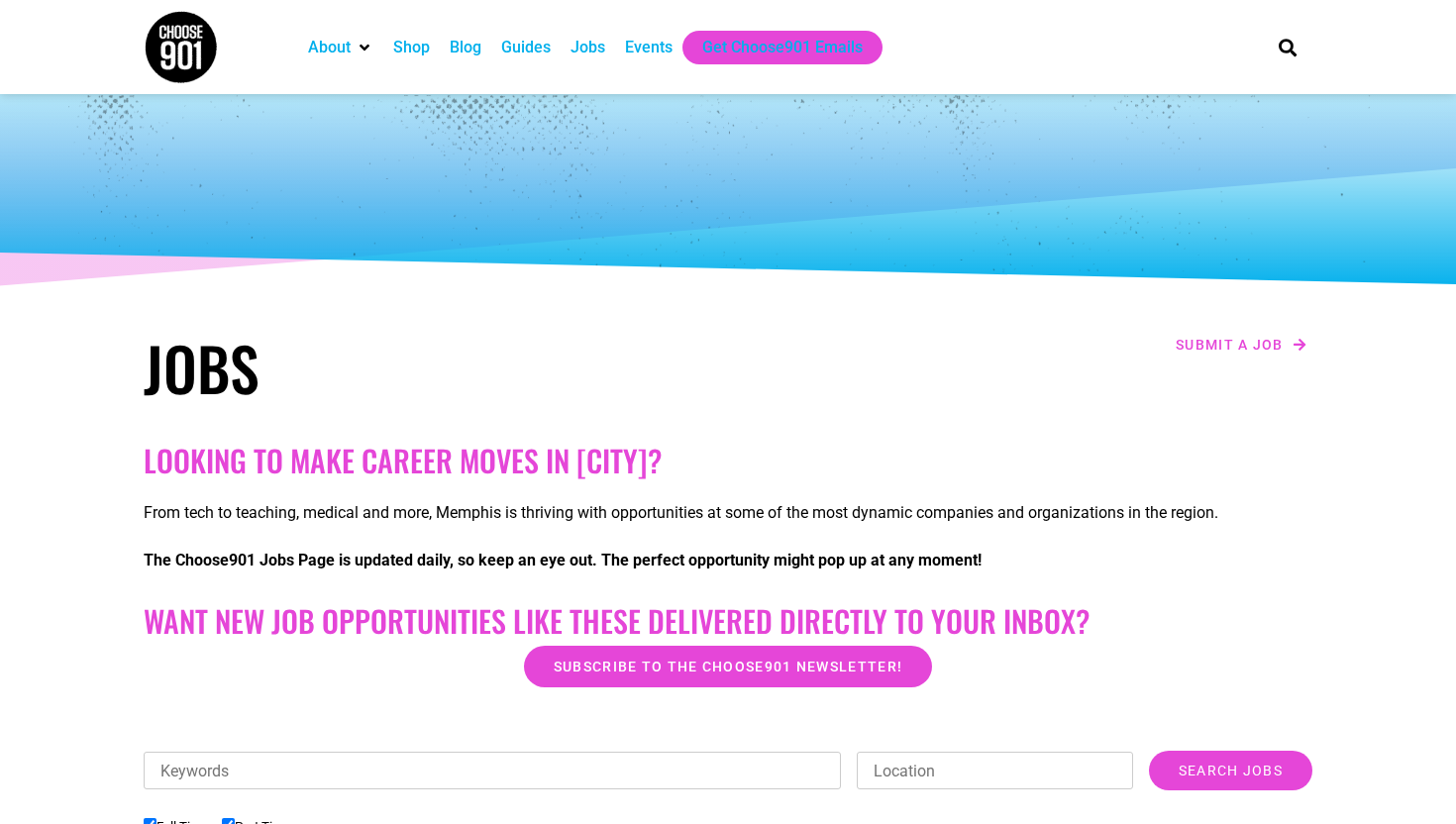 scroll, scrollTop: 0, scrollLeft: 0, axis: both 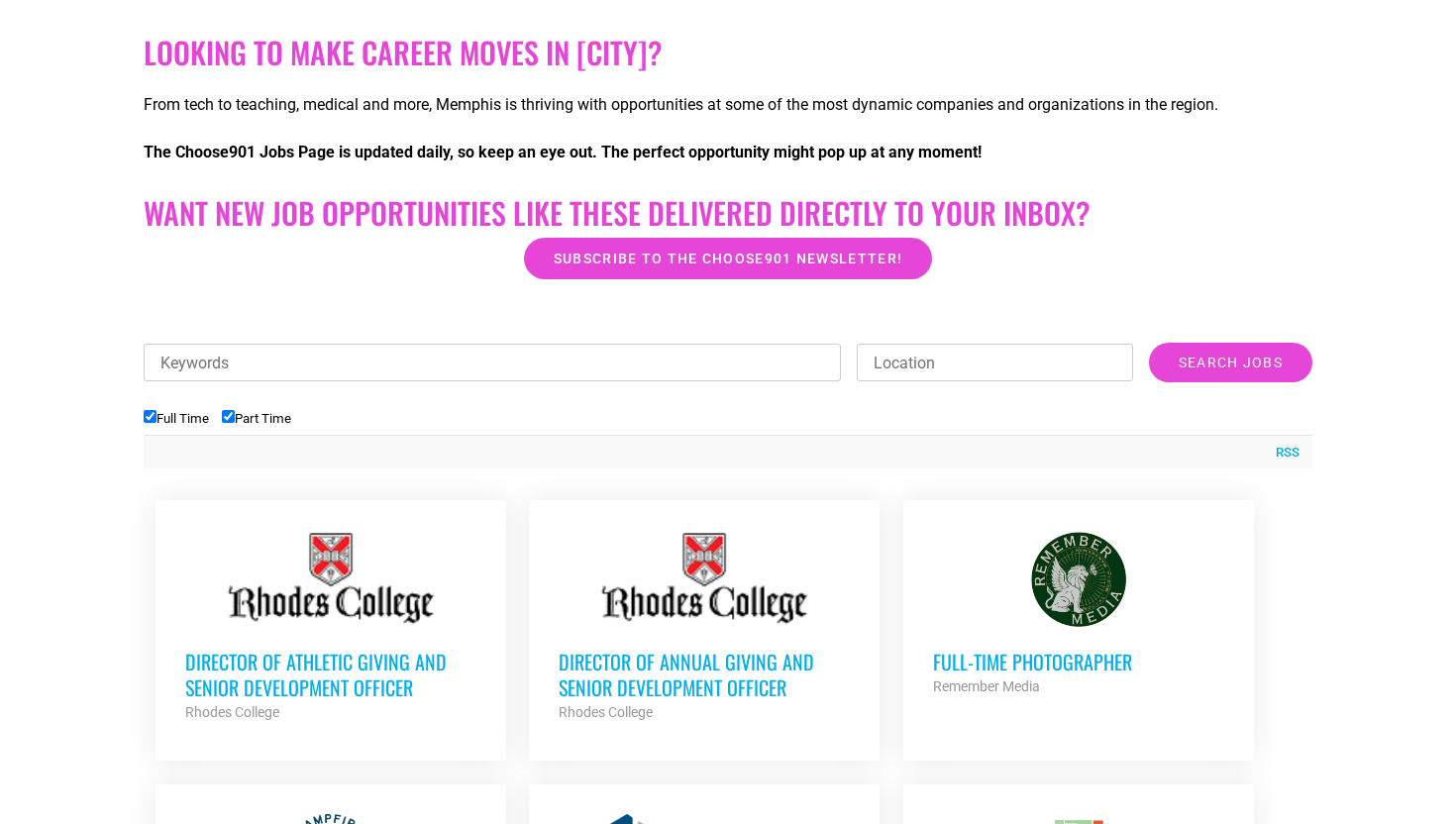 click on "Location" at bounding box center [994, 362] 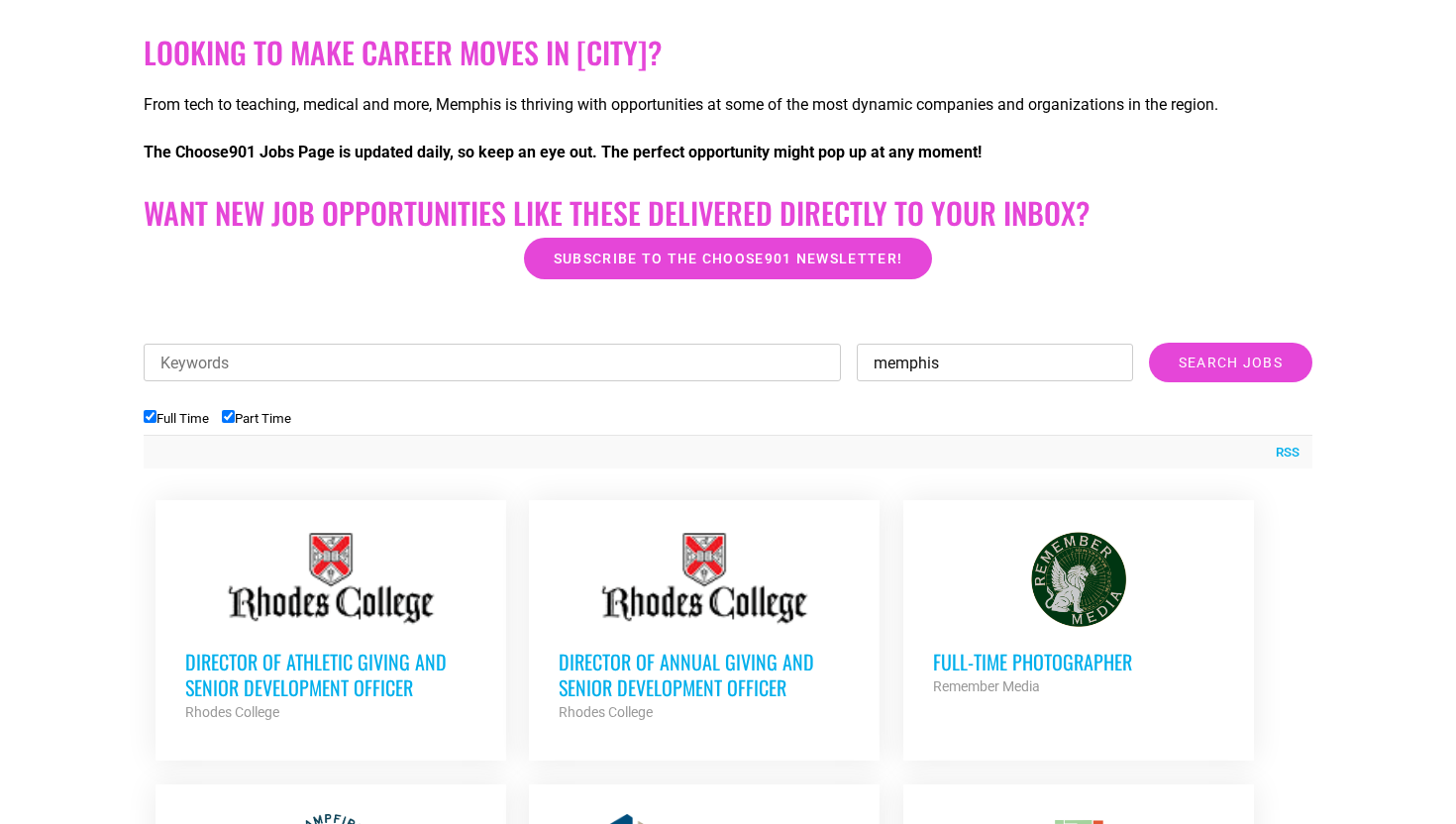 type on "memphis" 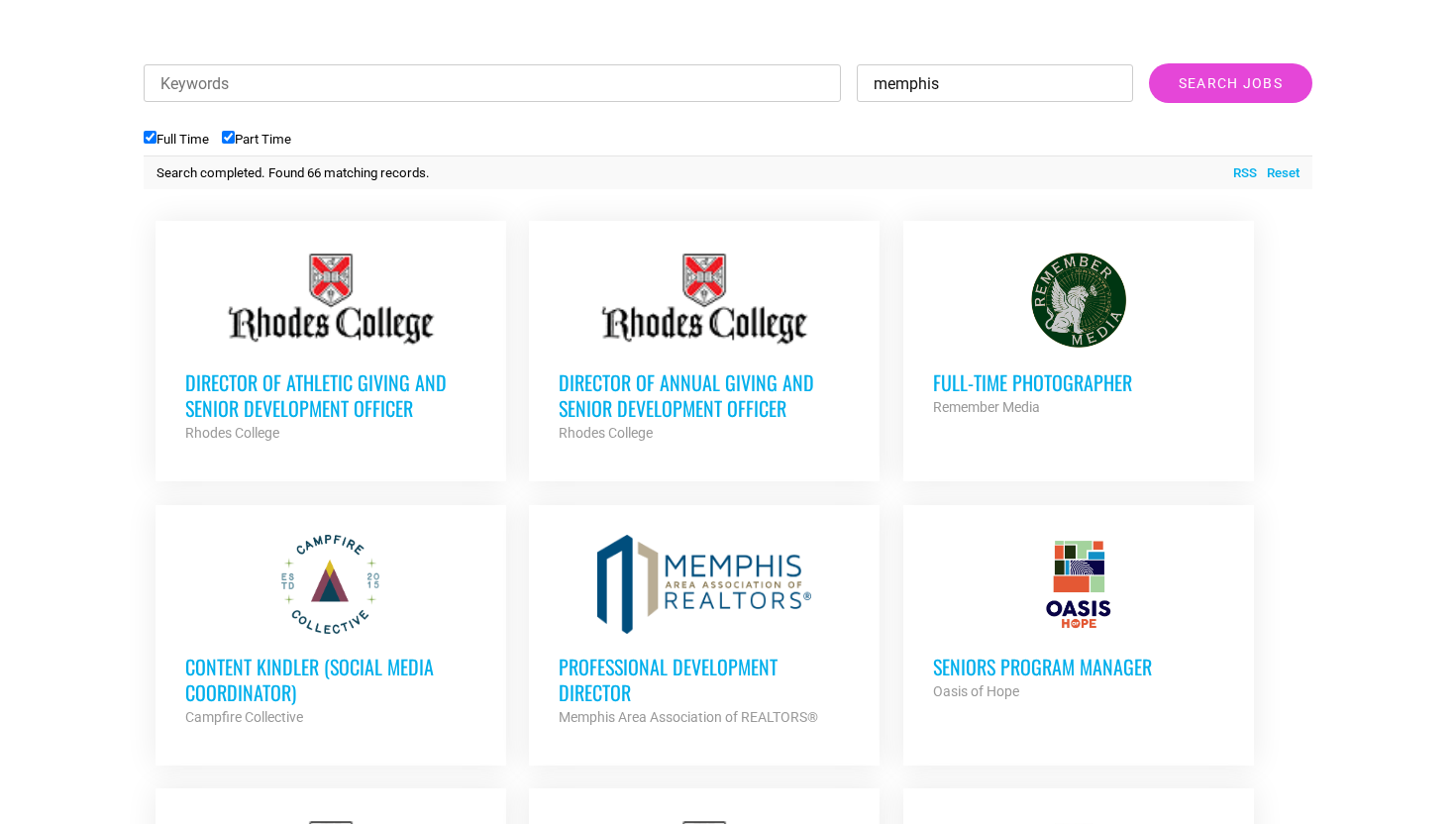 scroll, scrollTop: 684, scrollLeft: 0, axis: vertical 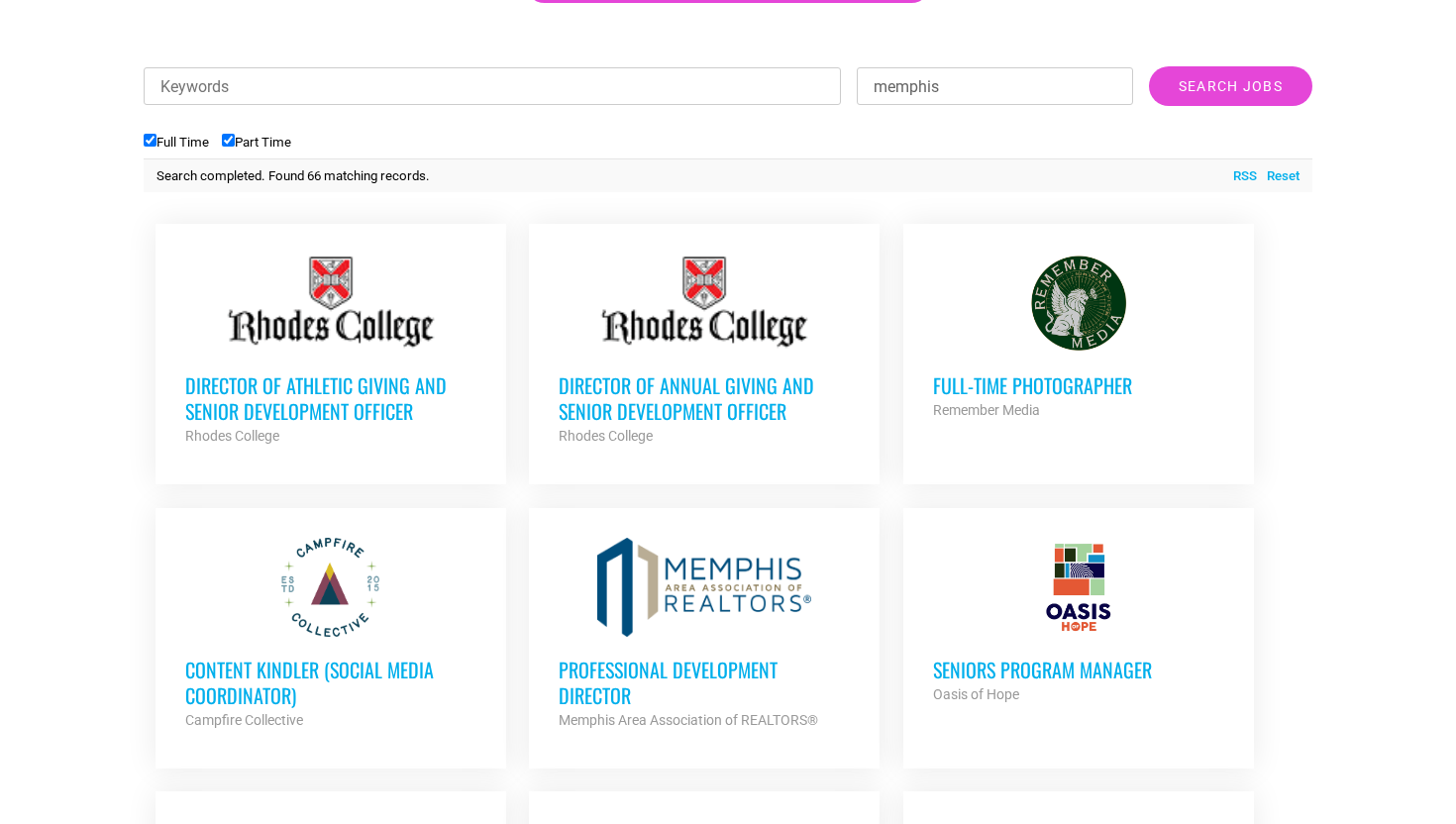 click on "Director of Athletic Giving and Senior Development Officer" at bounding box center (331, 398) 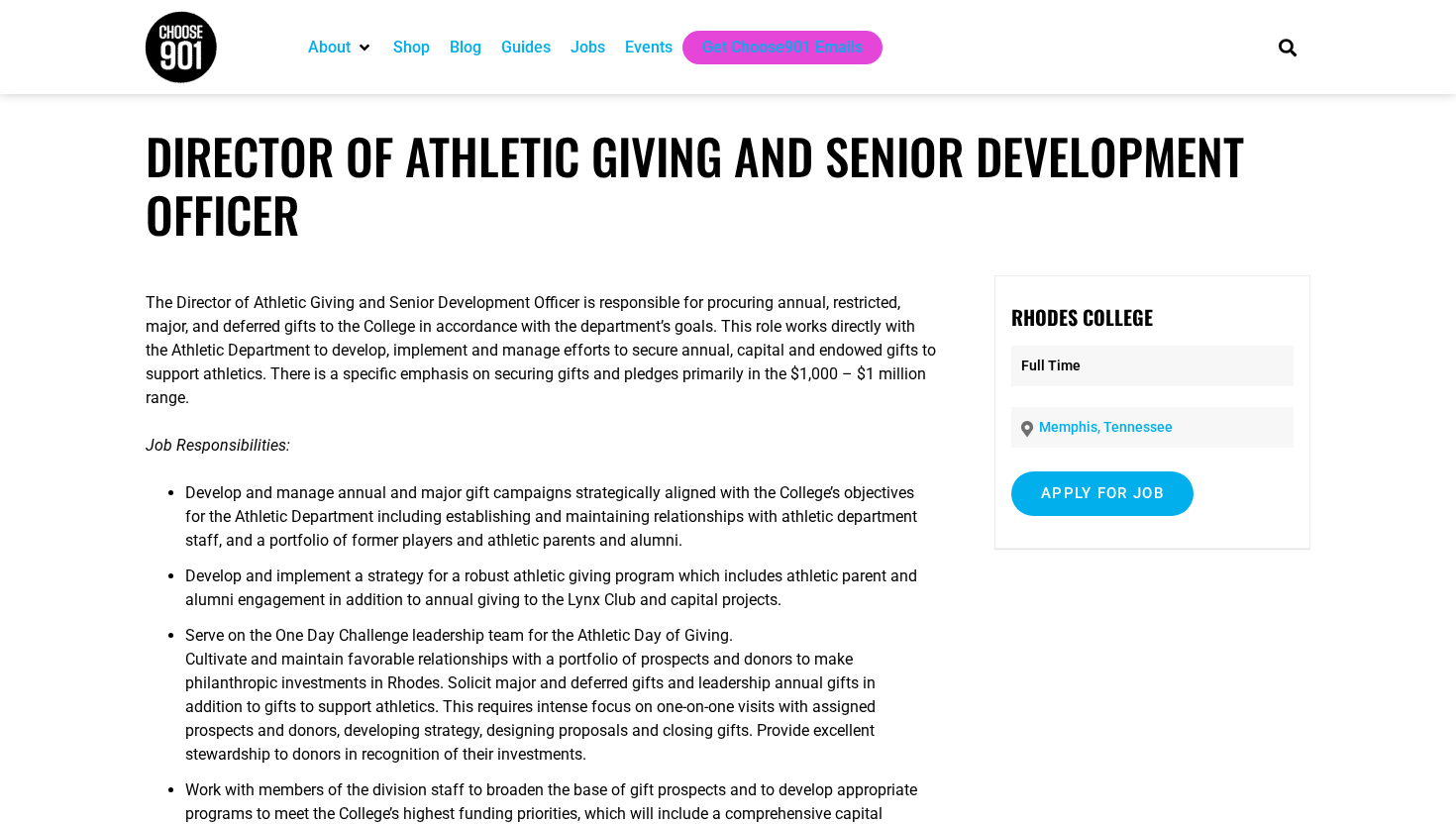 scroll, scrollTop: 0, scrollLeft: 0, axis: both 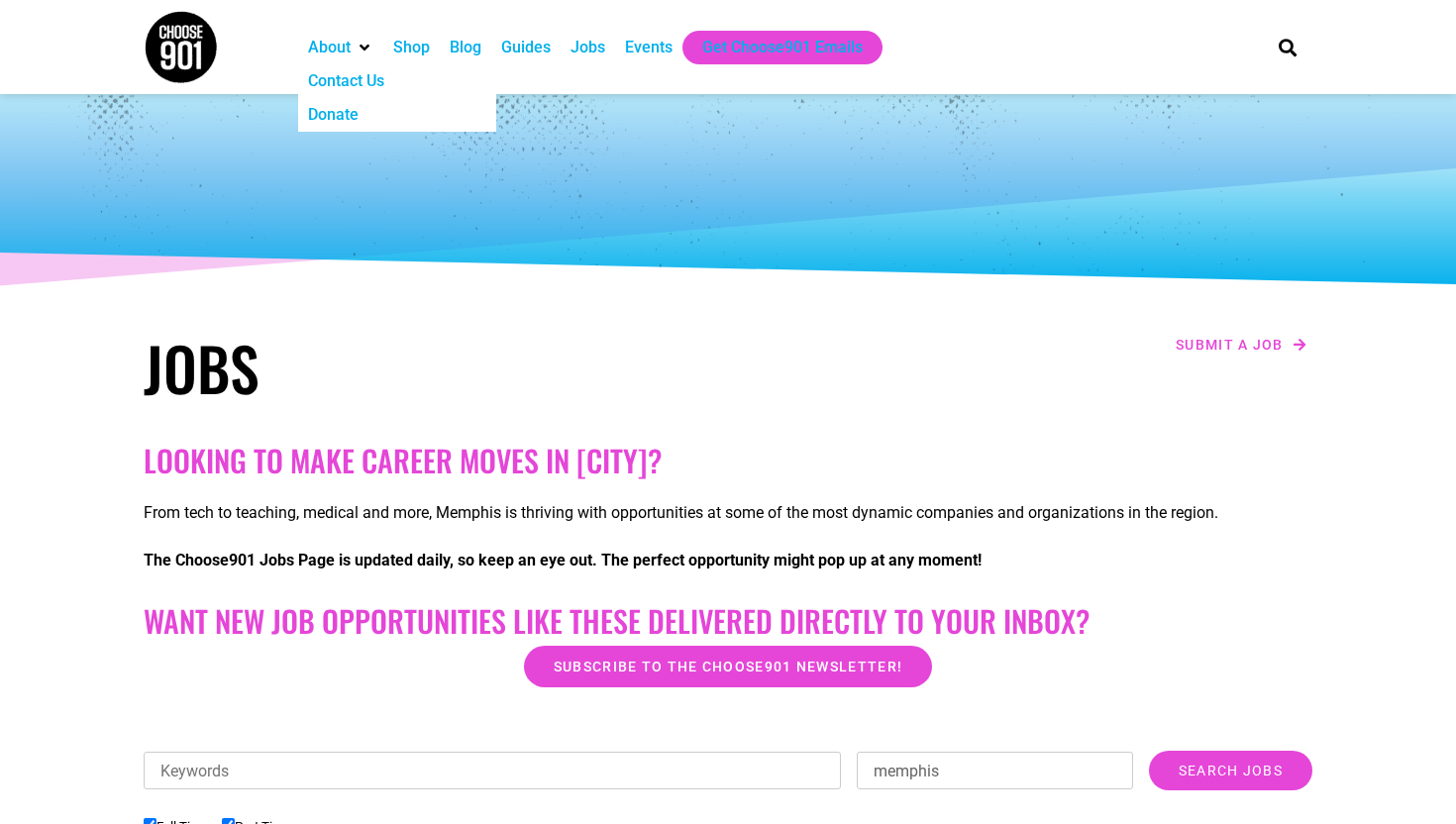 click on "Contact Us" at bounding box center (346, 81) 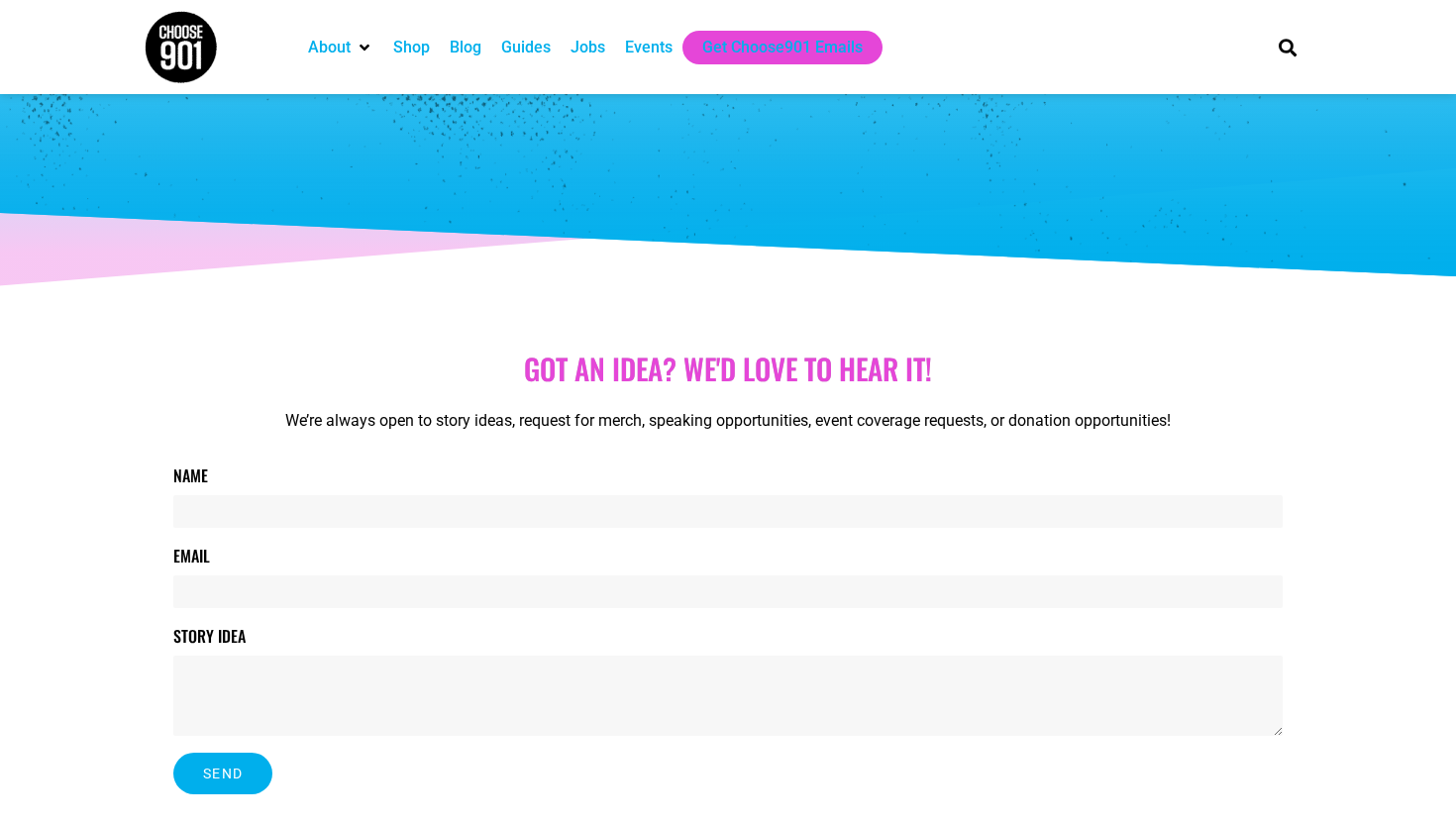 scroll, scrollTop: 0, scrollLeft: 0, axis: both 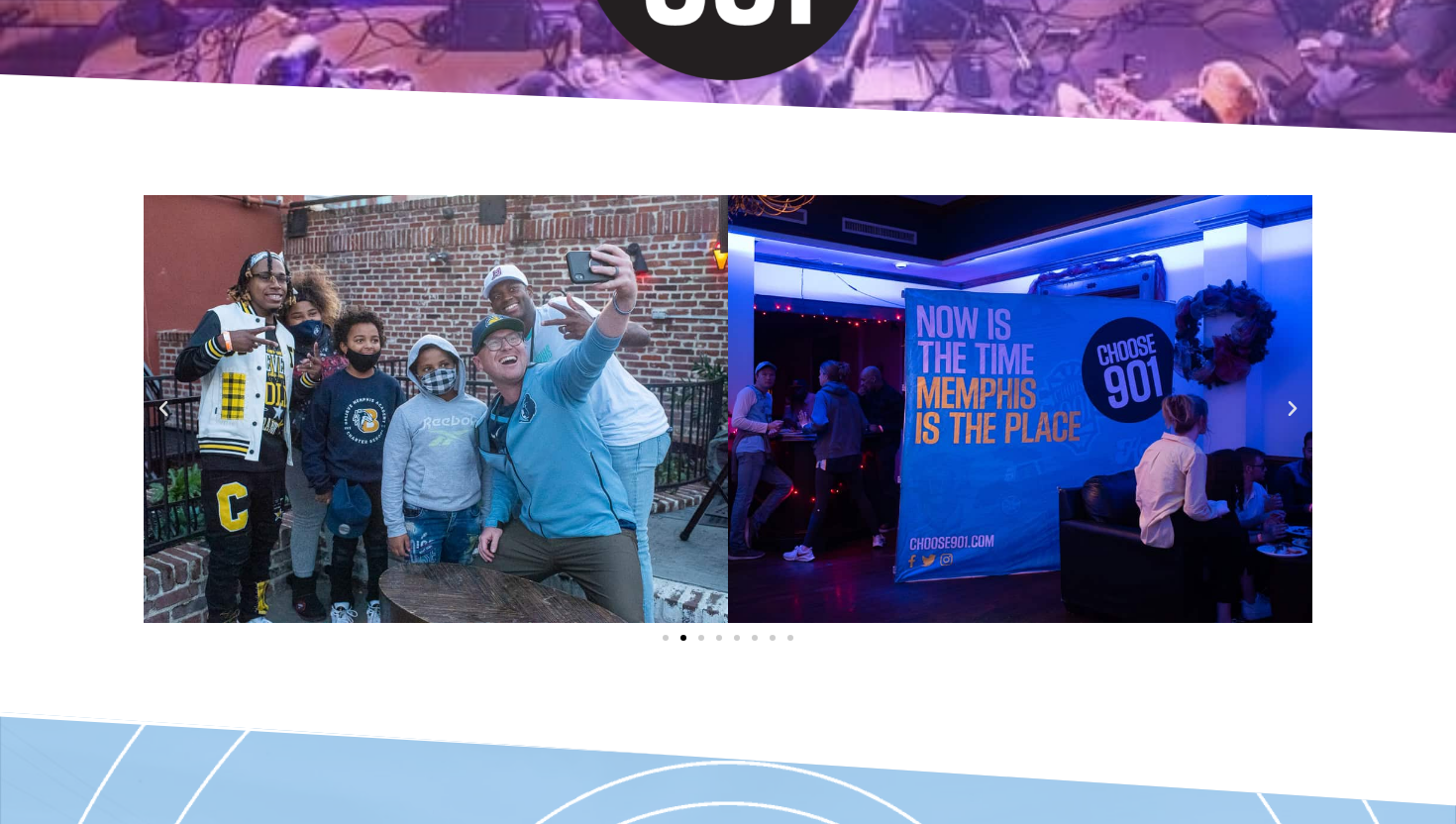 click at bounding box center (1293, 409) 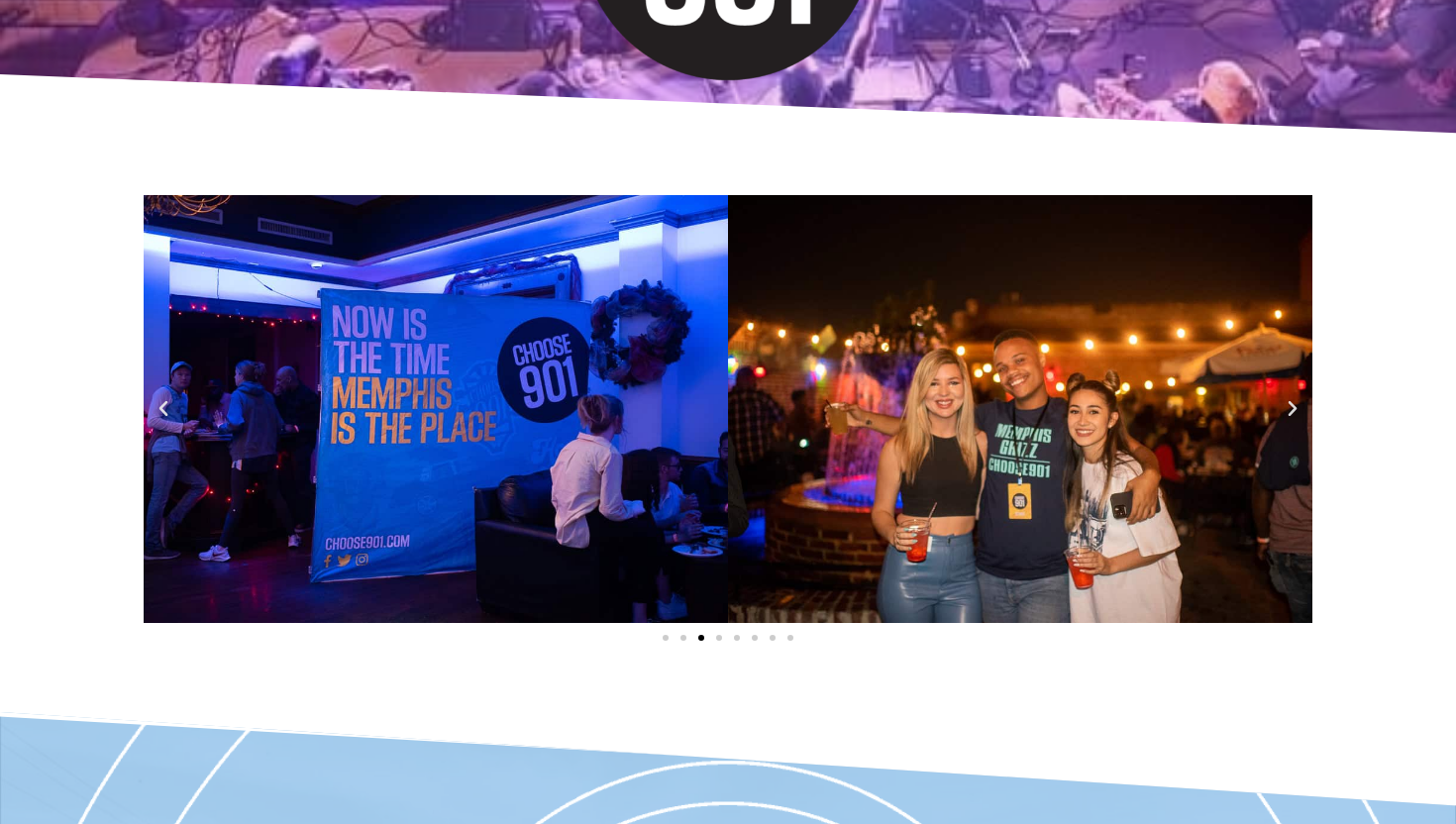 click at bounding box center [1293, 409] 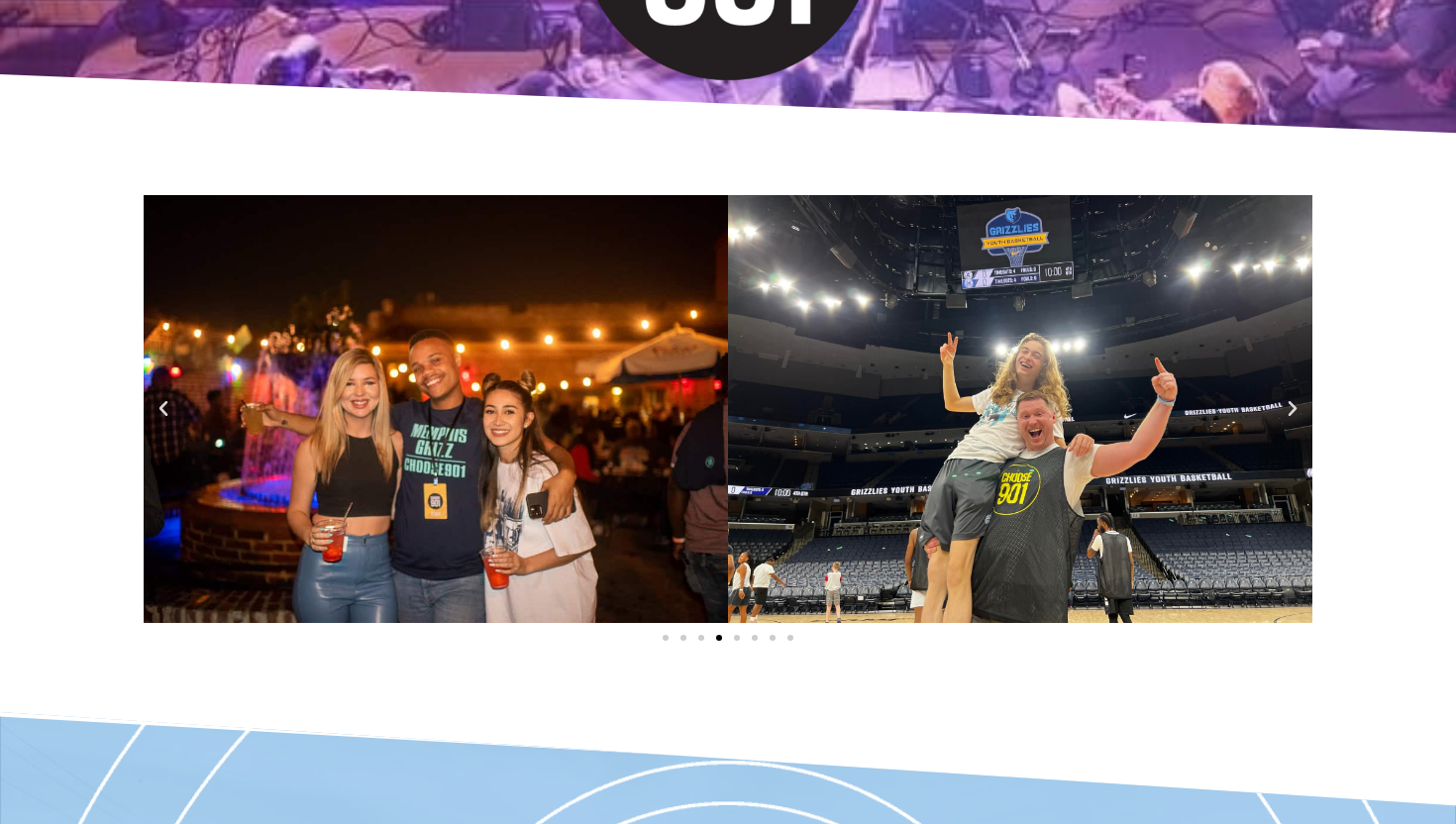 click at bounding box center [1293, 409] 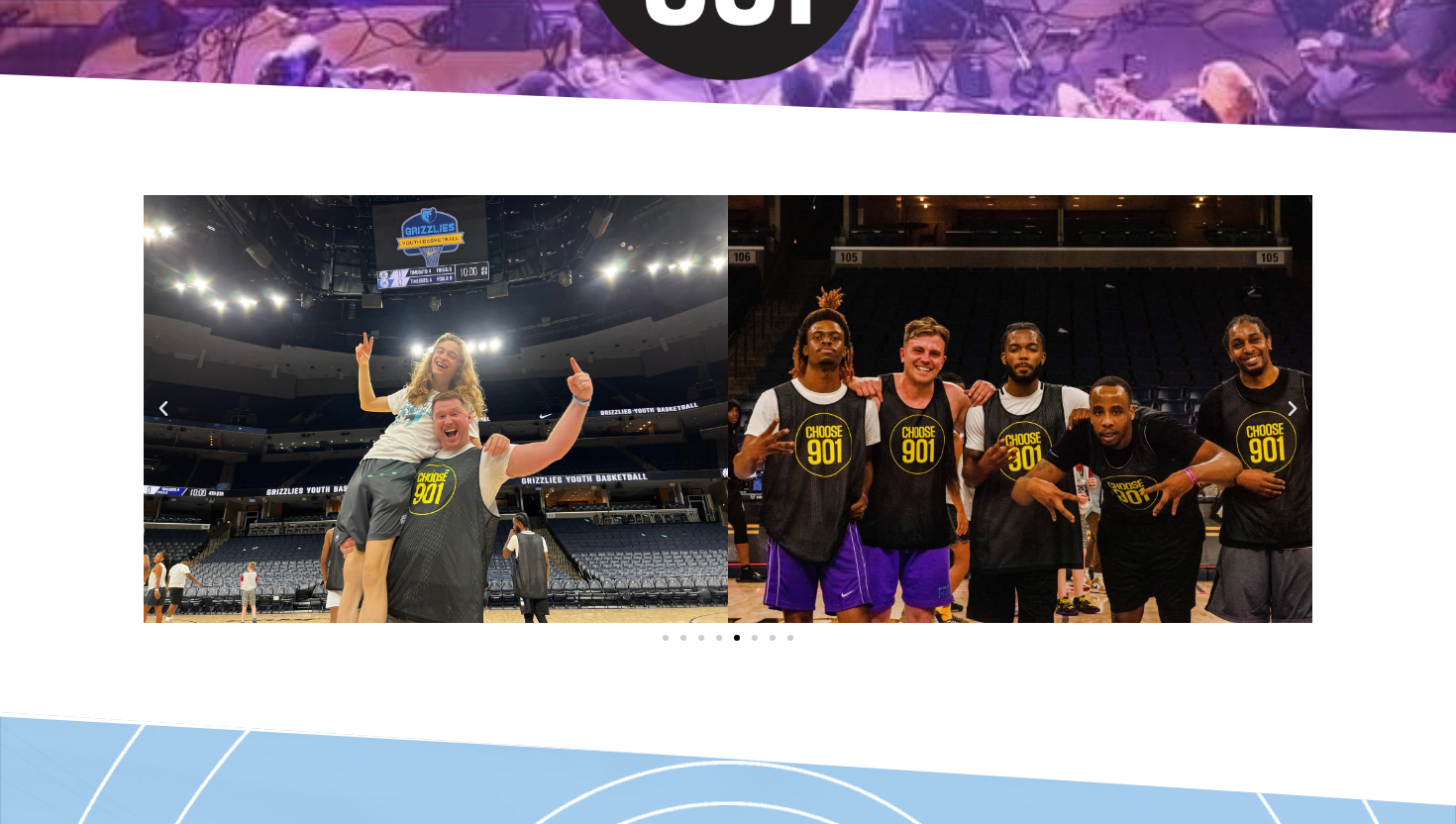 click at bounding box center (1293, 409) 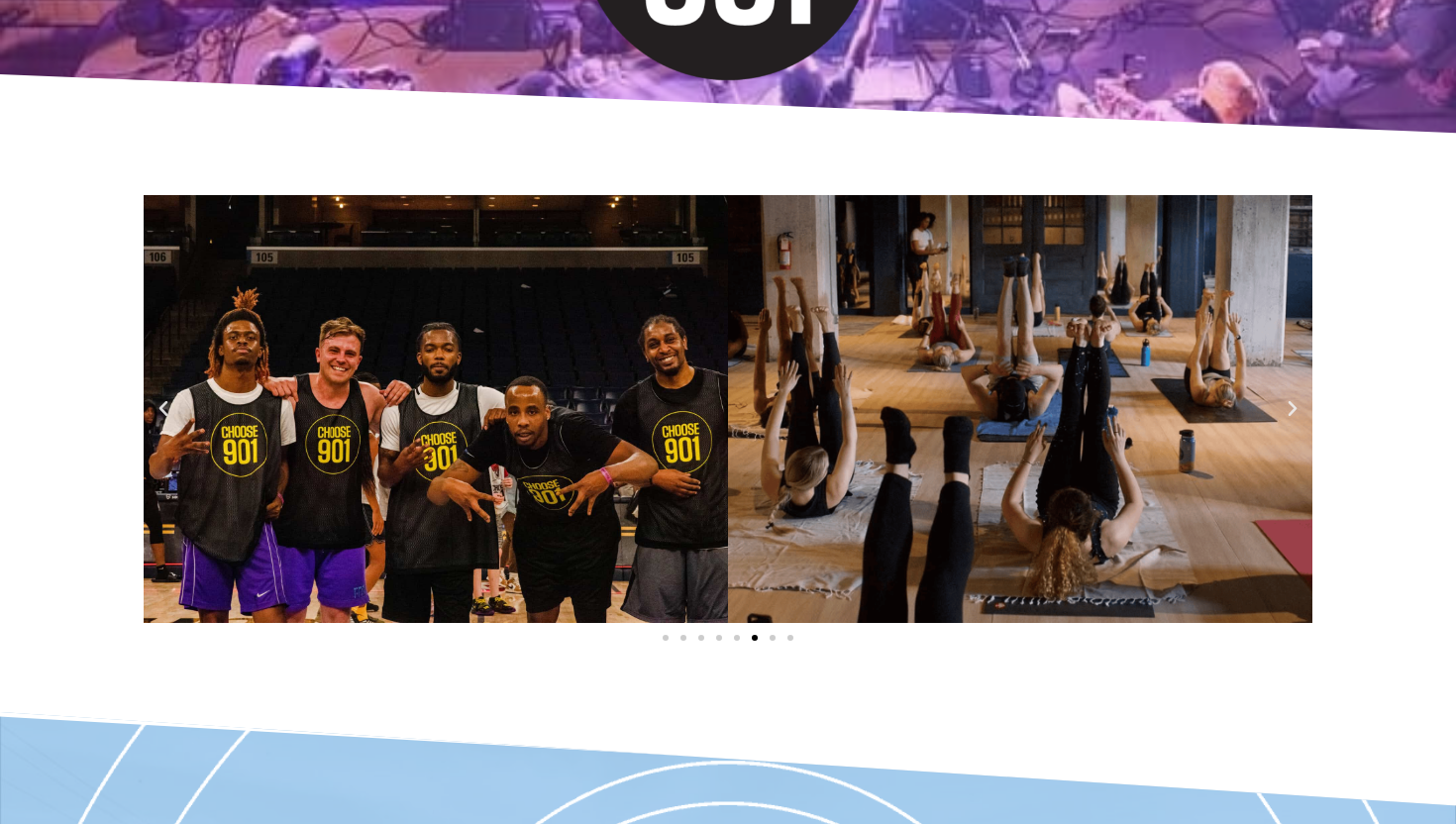 click at bounding box center (1293, 409) 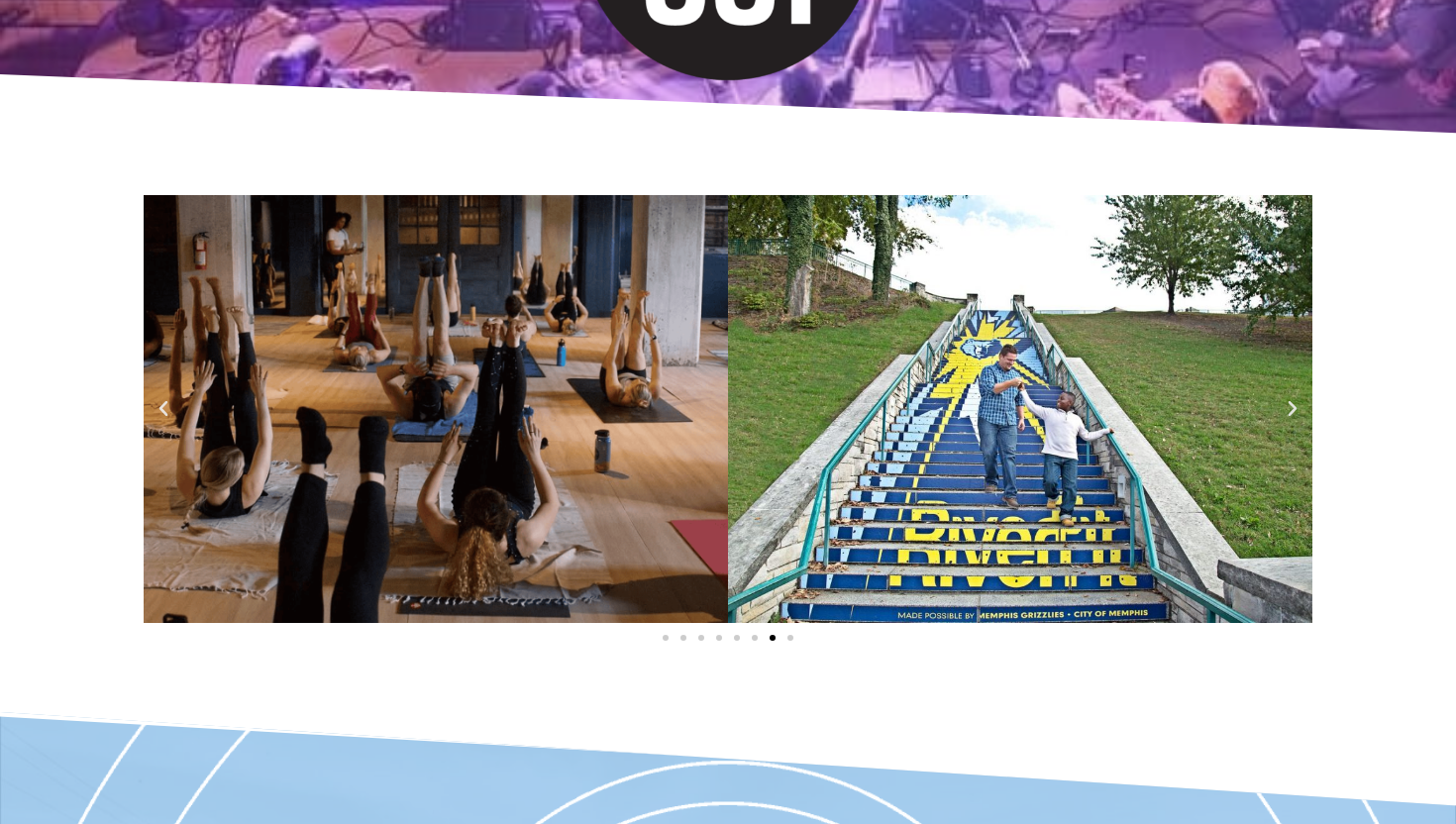 click at bounding box center (1293, 409) 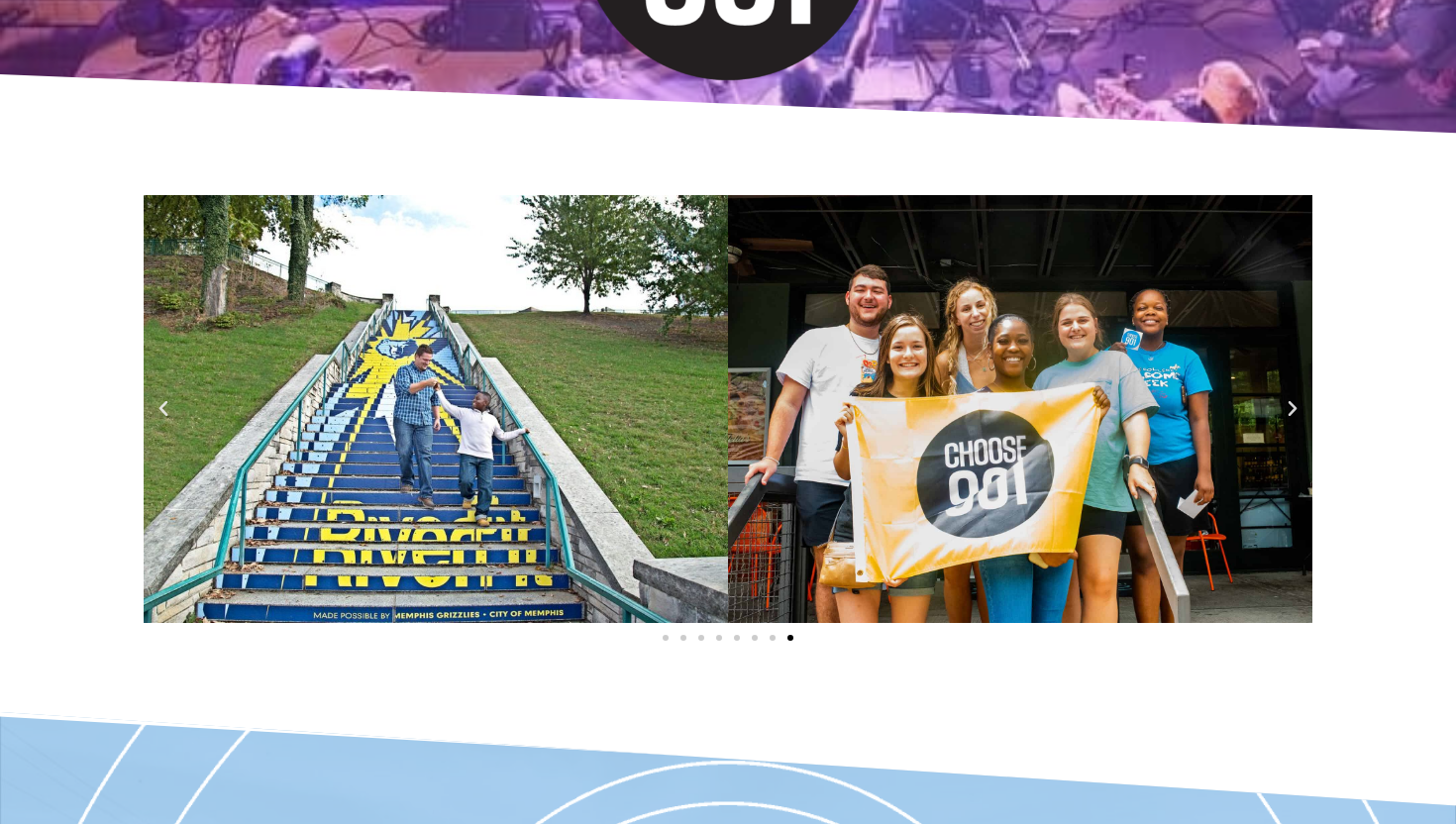click at bounding box center (1293, 409) 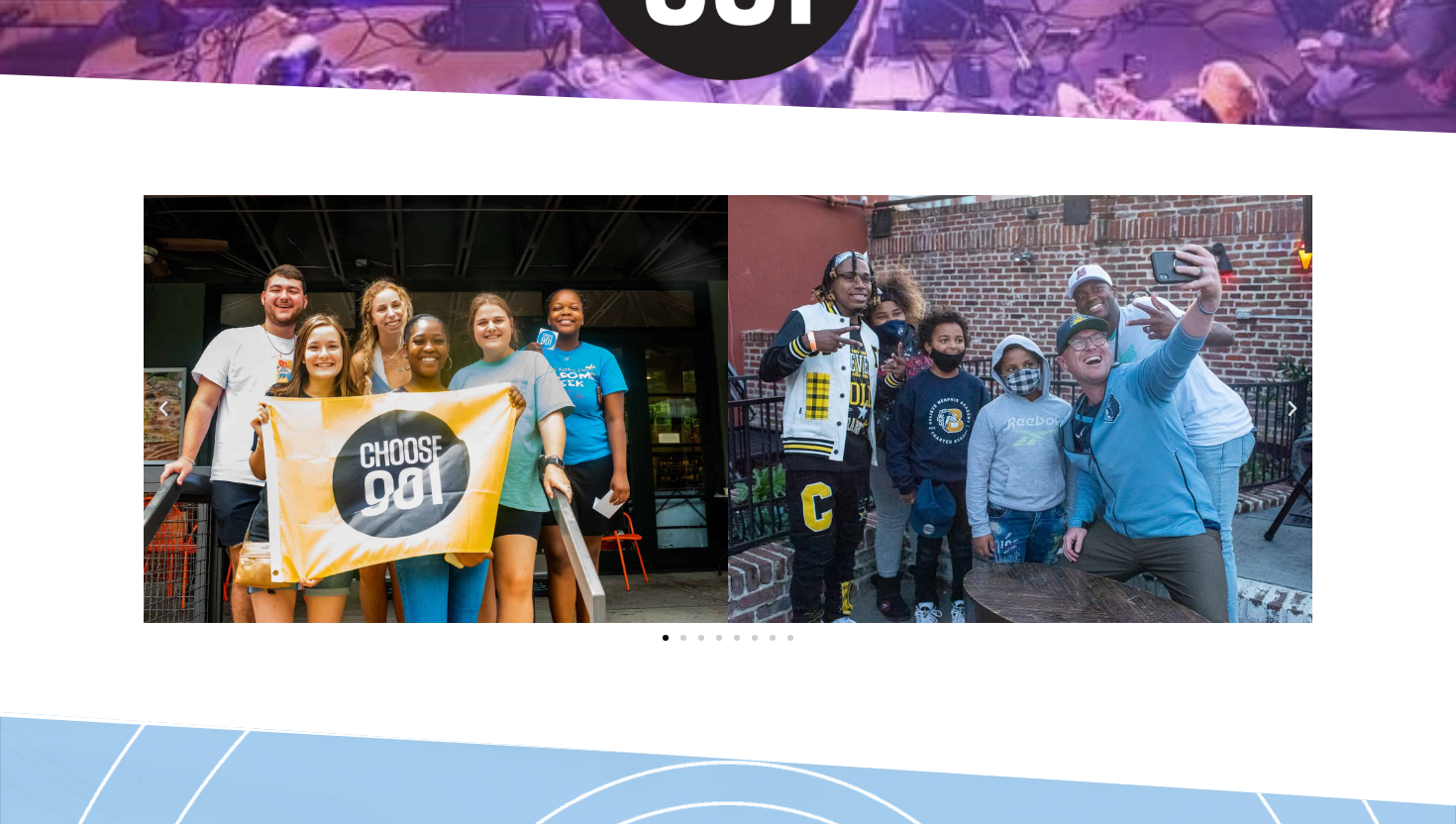 click at bounding box center [1293, 409] 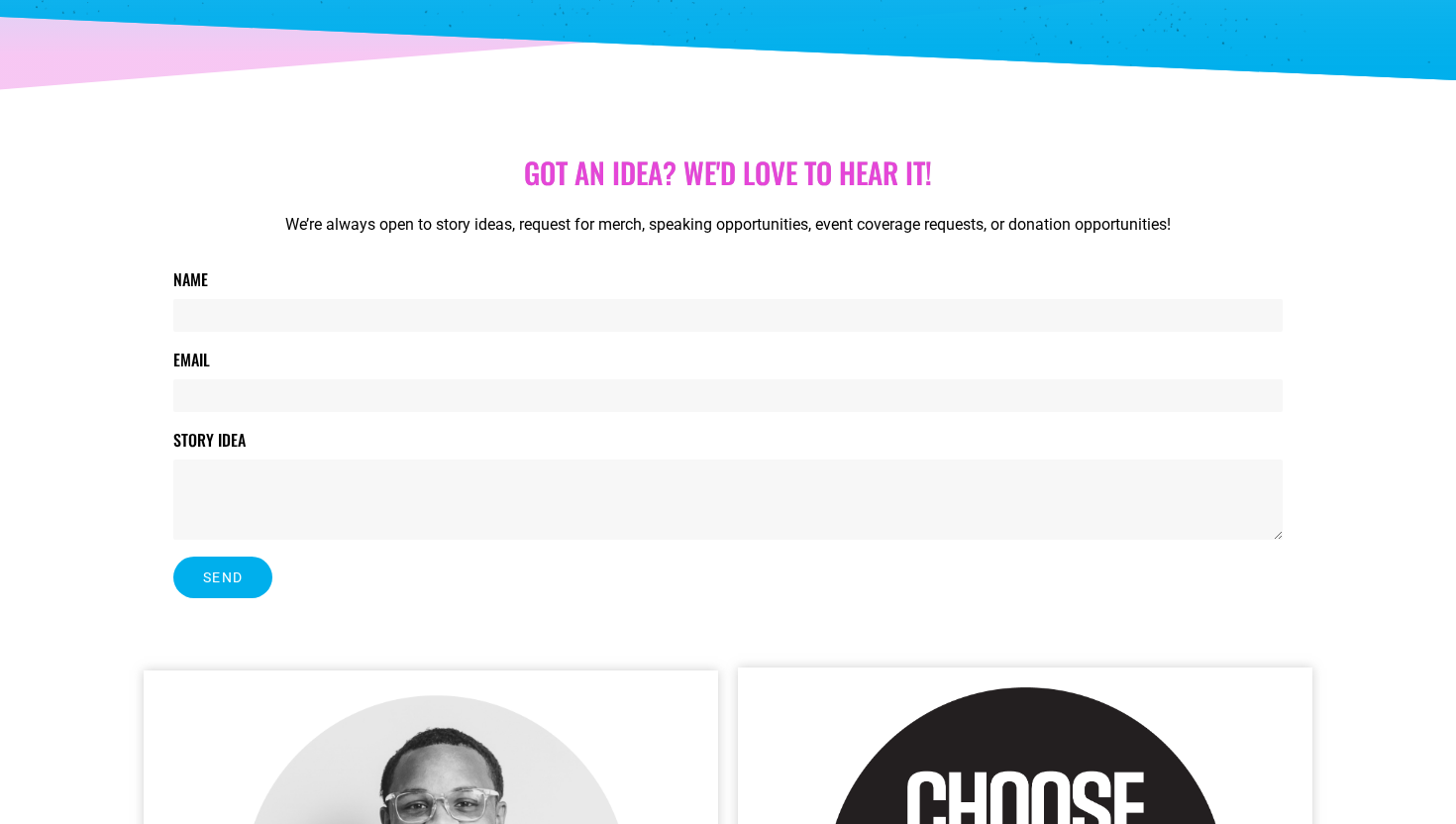 scroll, scrollTop: 0, scrollLeft: 0, axis: both 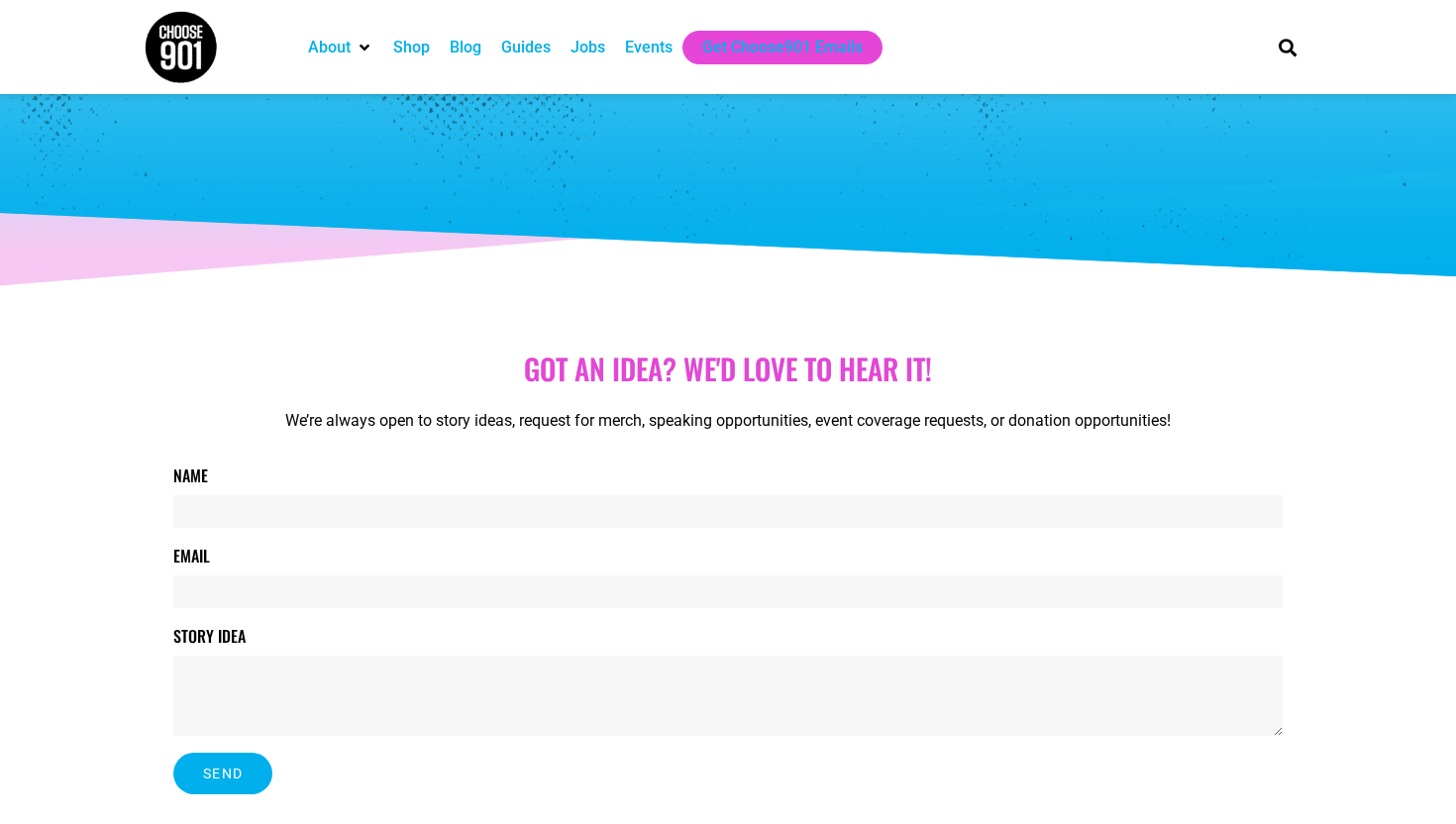 click on "Events" at bounding box center (649, 48) 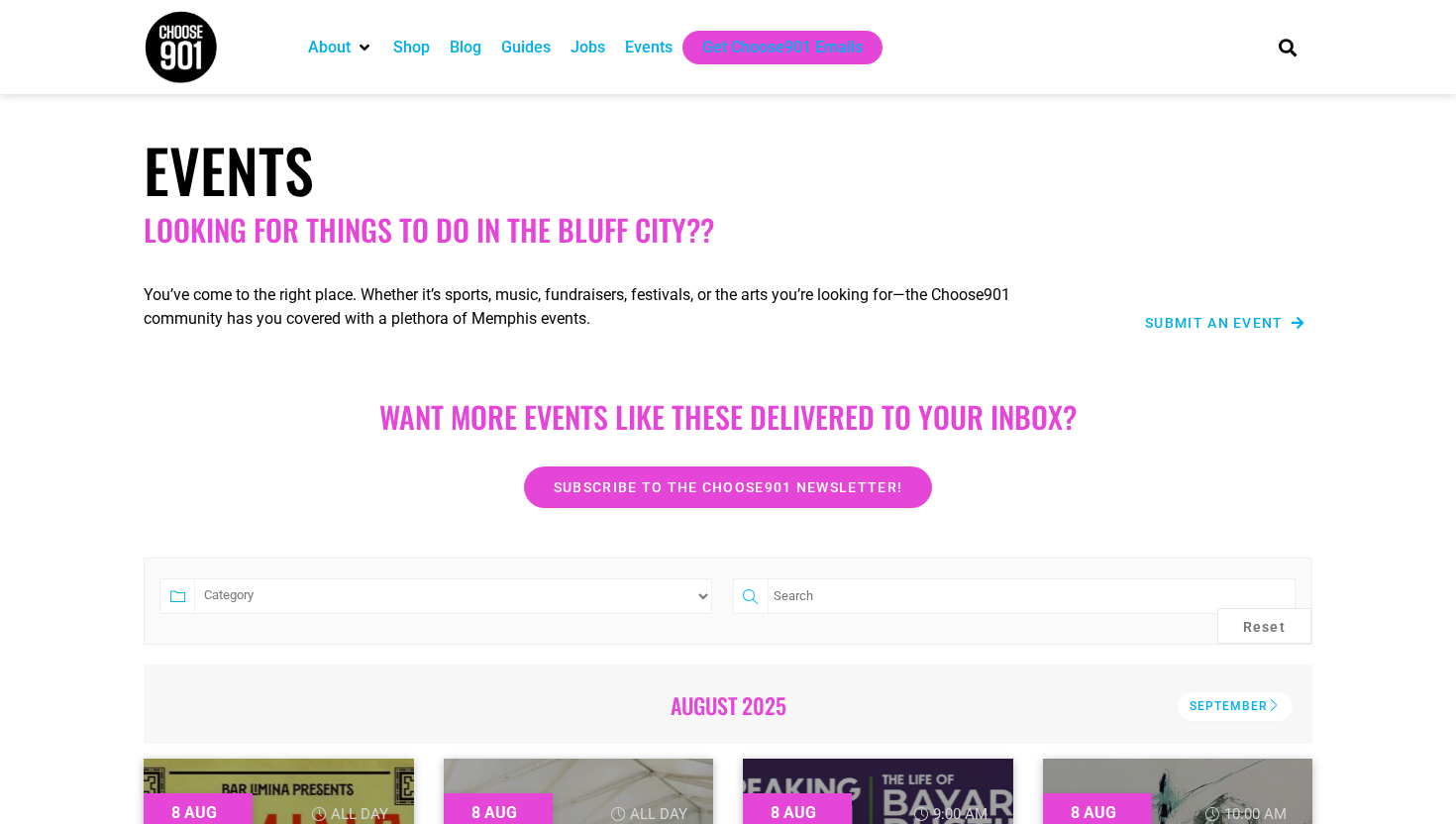 scroll, scrollTop: 0, scrollLeft: 0, axis: both 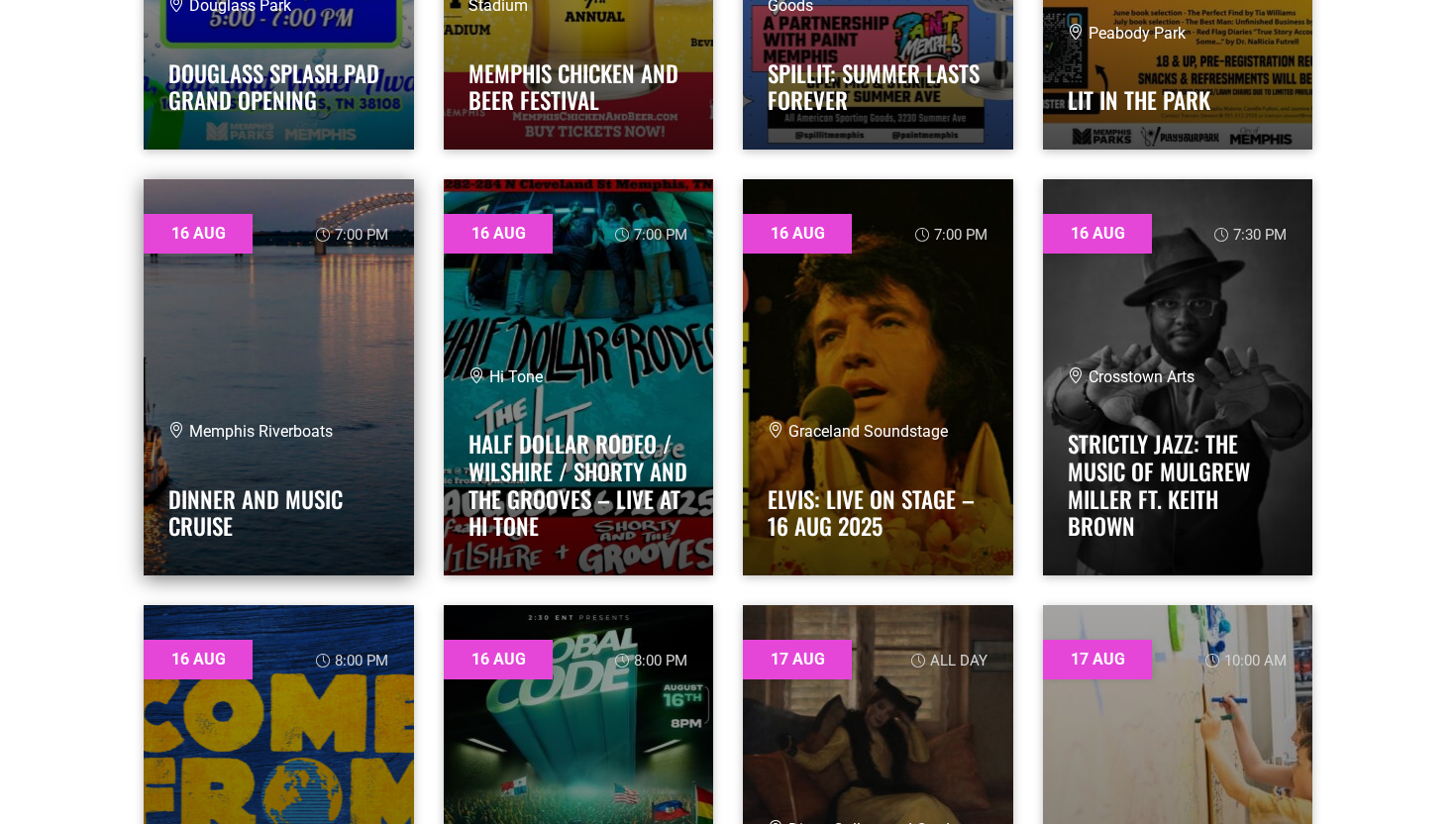 click at bounding box center [278, 377] 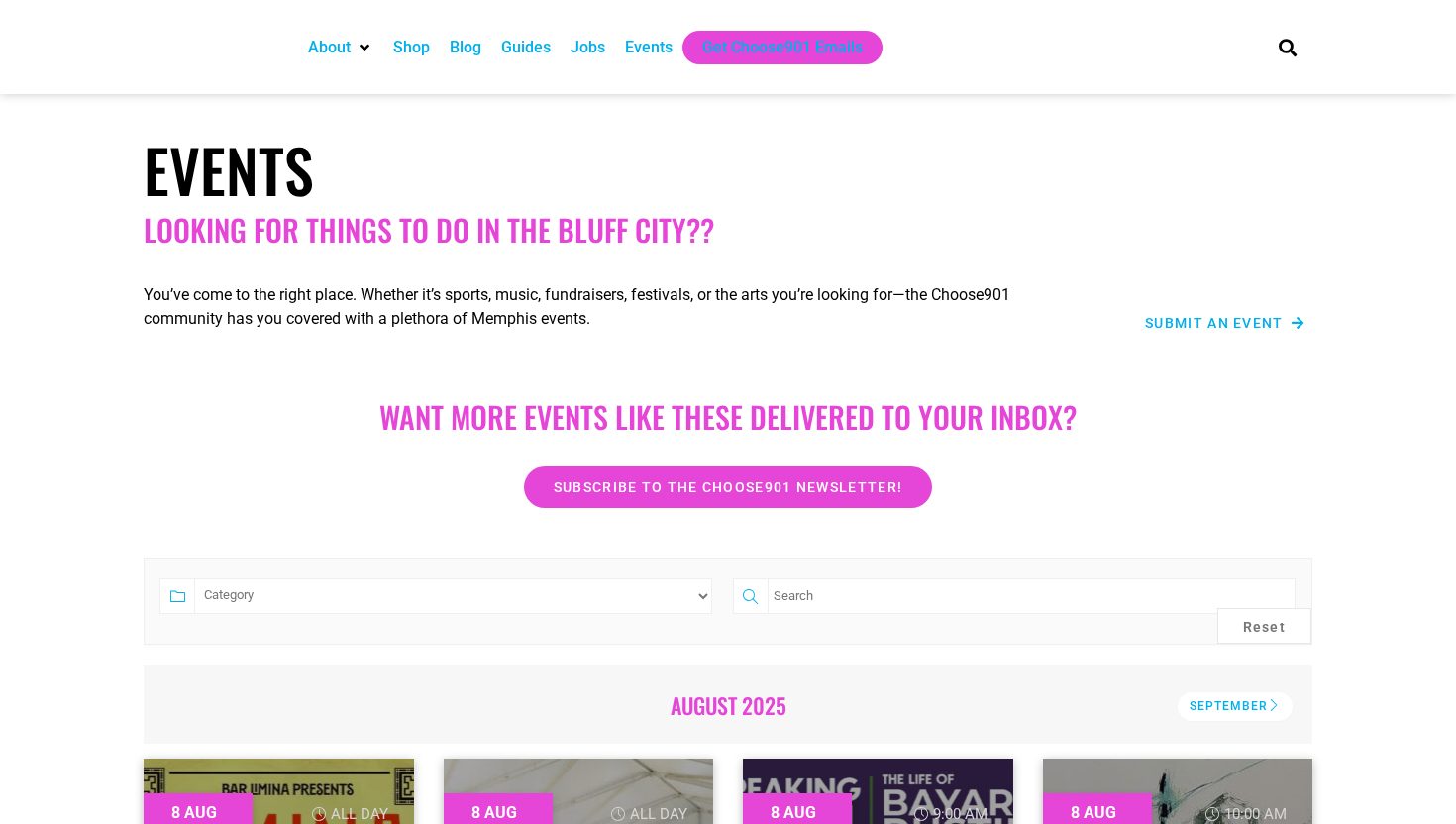 scroll, scrollTop: 19968, scrollLeft: 0, axis: vertical 